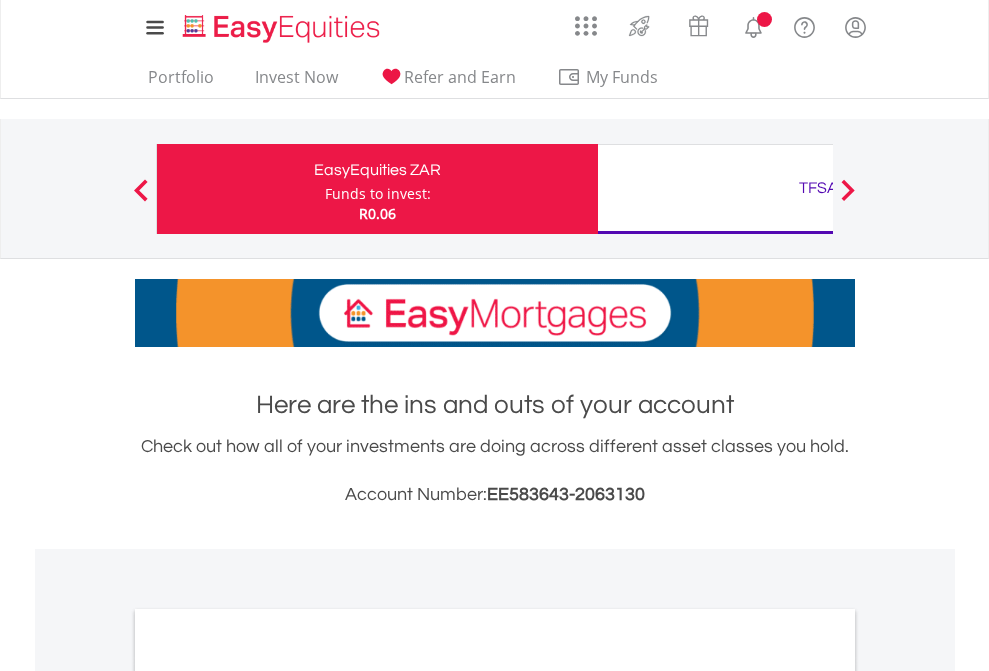 scroll, scrollTop: 0, scrollLeft: 0, axis: both 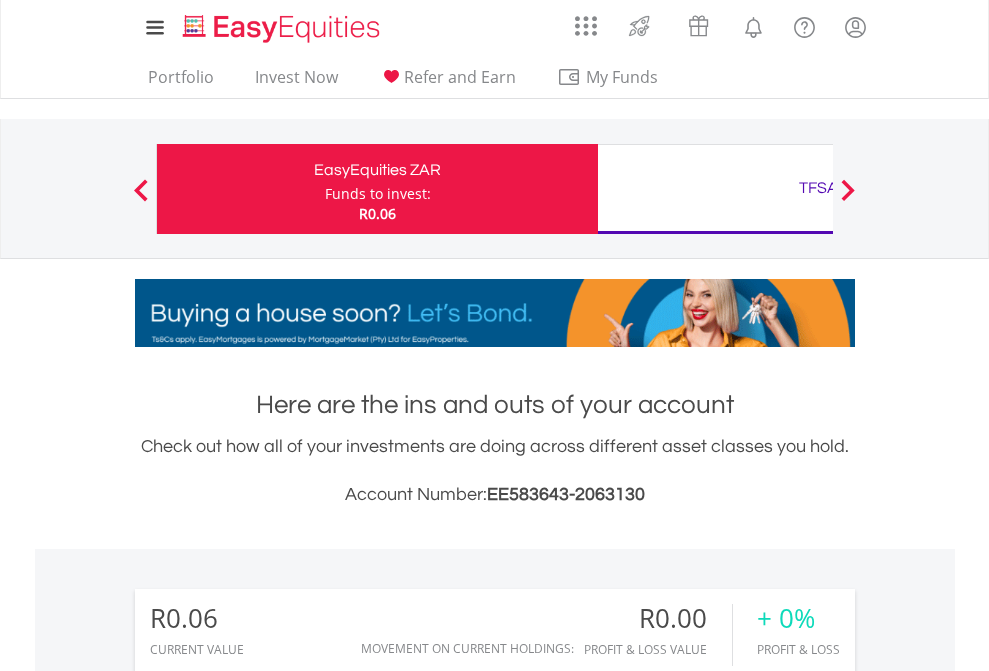 click on "Funds to invest:" at bounding box center (378, 194) 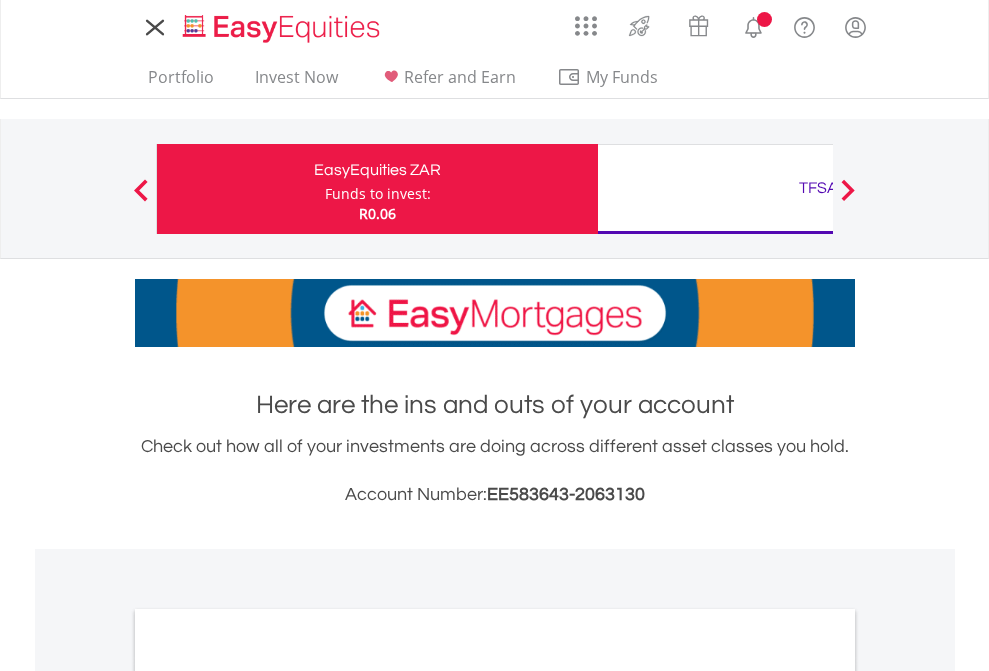 scroll, scrollTop: 0, scrollLeft: 0, axis: both 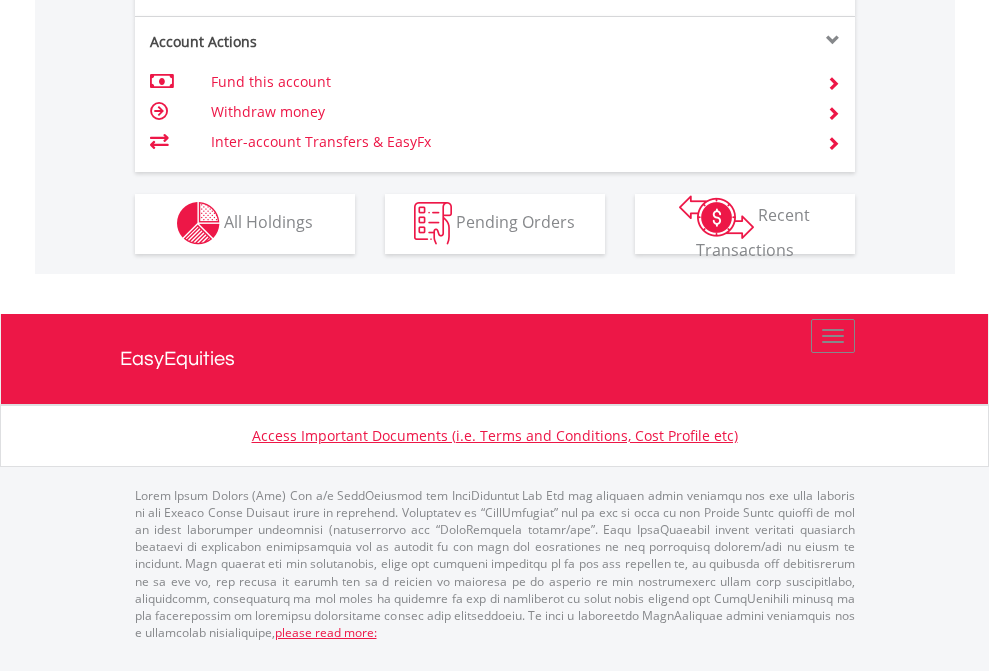 click on "Investment types" at bounding box center (706, -353) 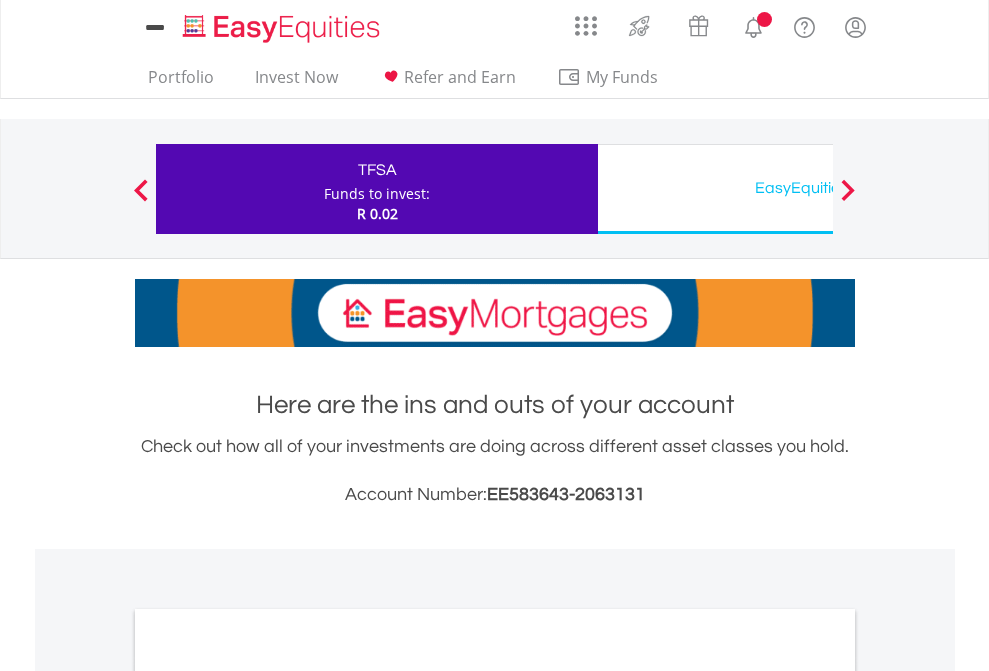 scroll, scrollTop: 0, scrollLeft: 0, axis: both 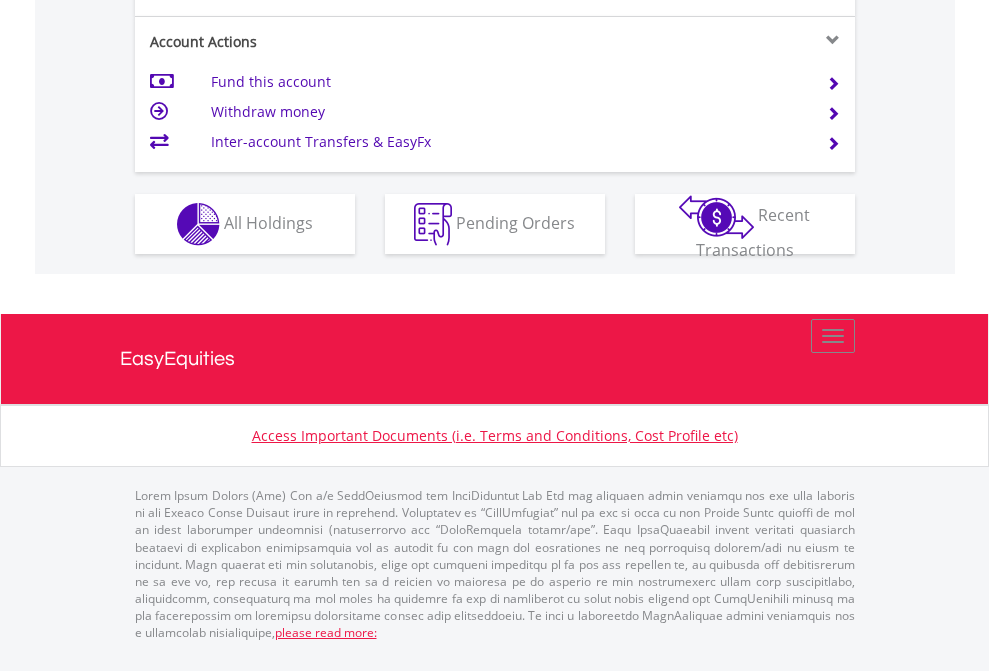 click on "Investment types" at bounding box center [706, -337] 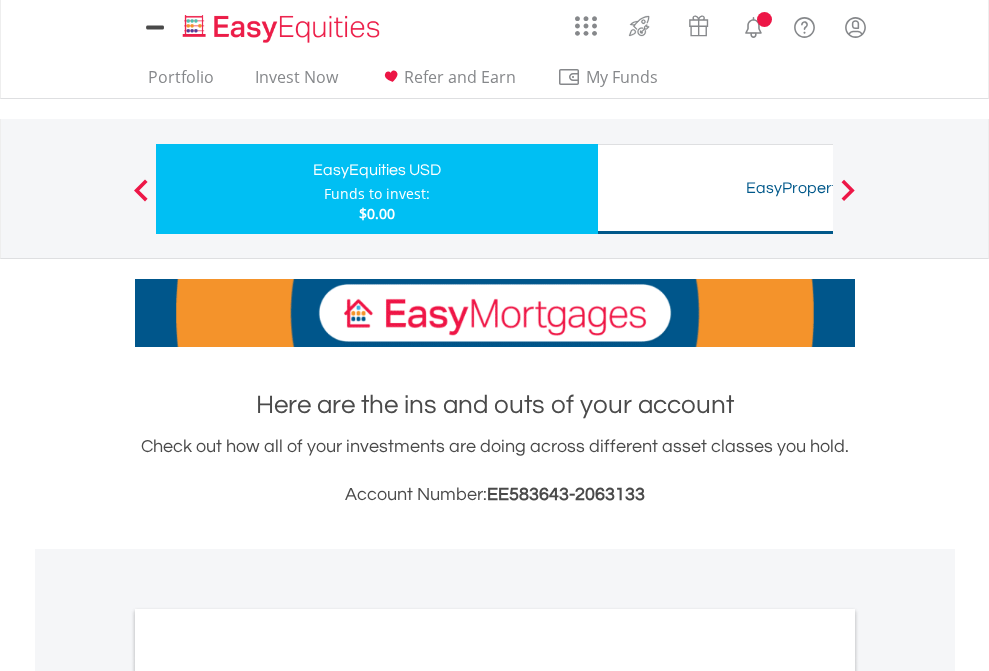scroll, scrollTop: 0, scrollLeft: 0, axis: both 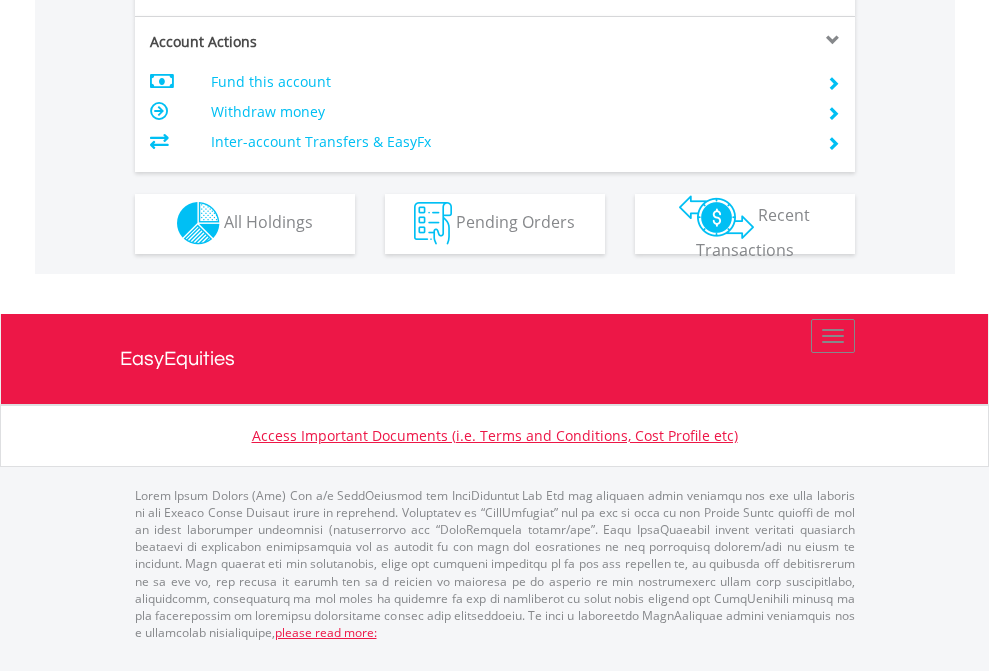 click on "Investment types" at bounding box center (706, -353) 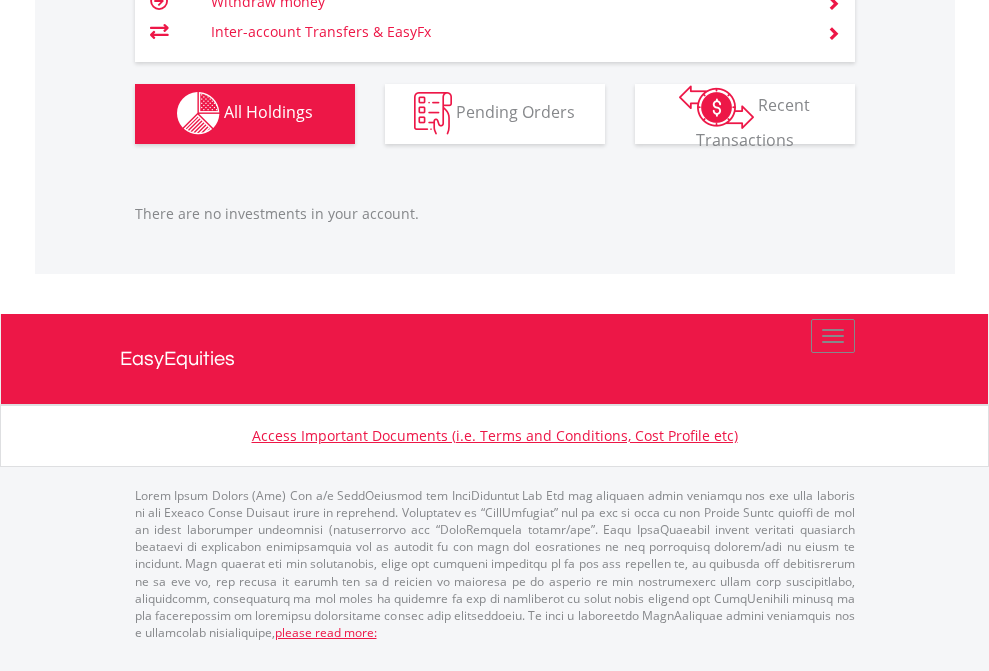scroll, scrollTop: 1980, scrollLeft: 0, axis: vertical 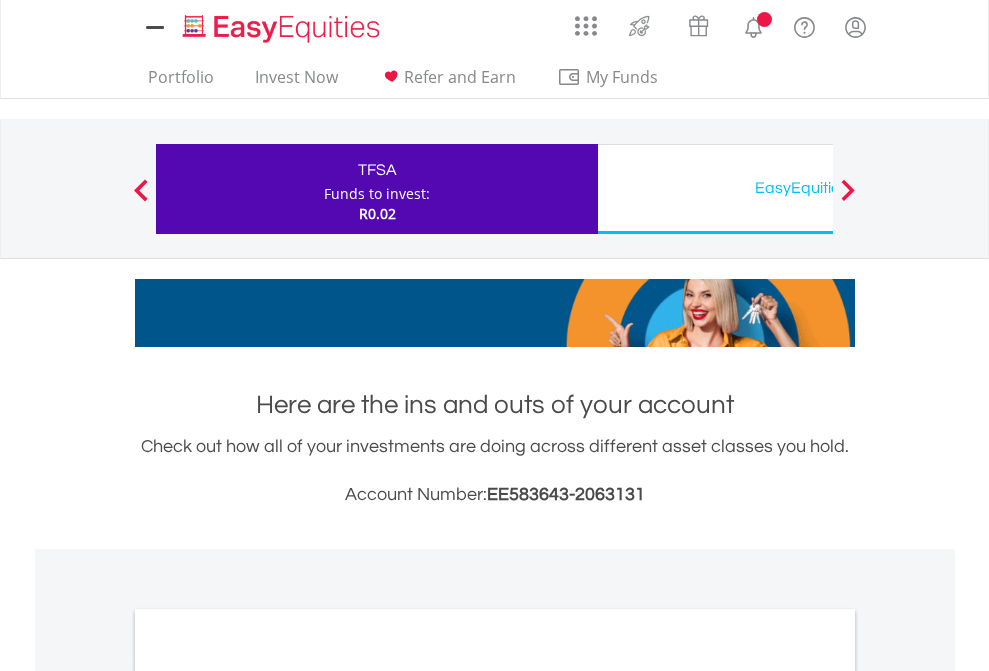 click on "All Holdings" at bounding box center (268, 1096) 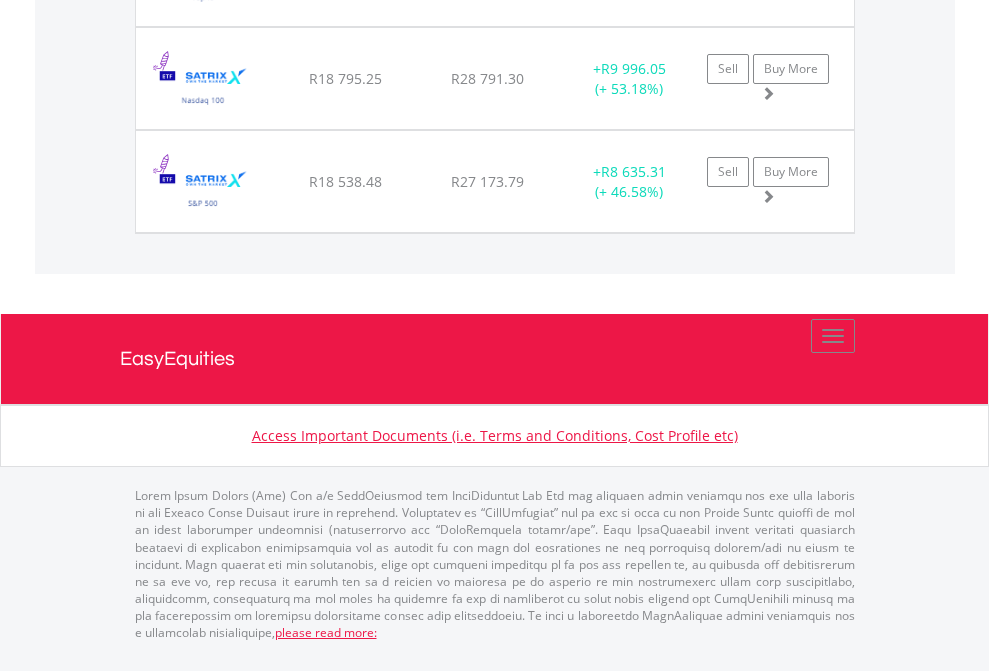 scroll, scrollTop: 144, scrollLeft: 0, axis: vertical 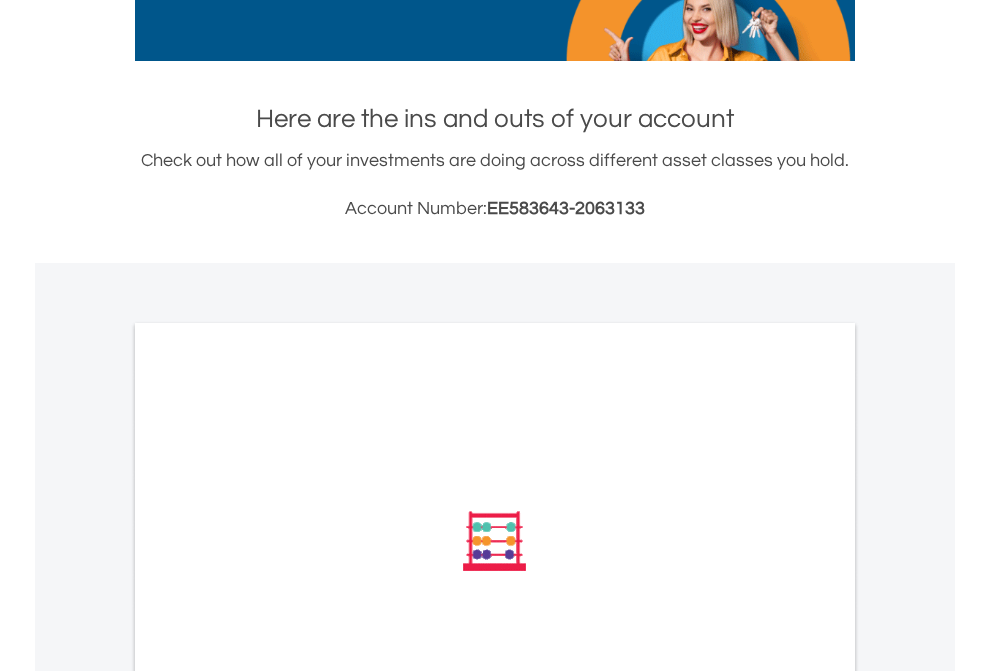 click on "All Holdings" at bounding box center (268, 810) 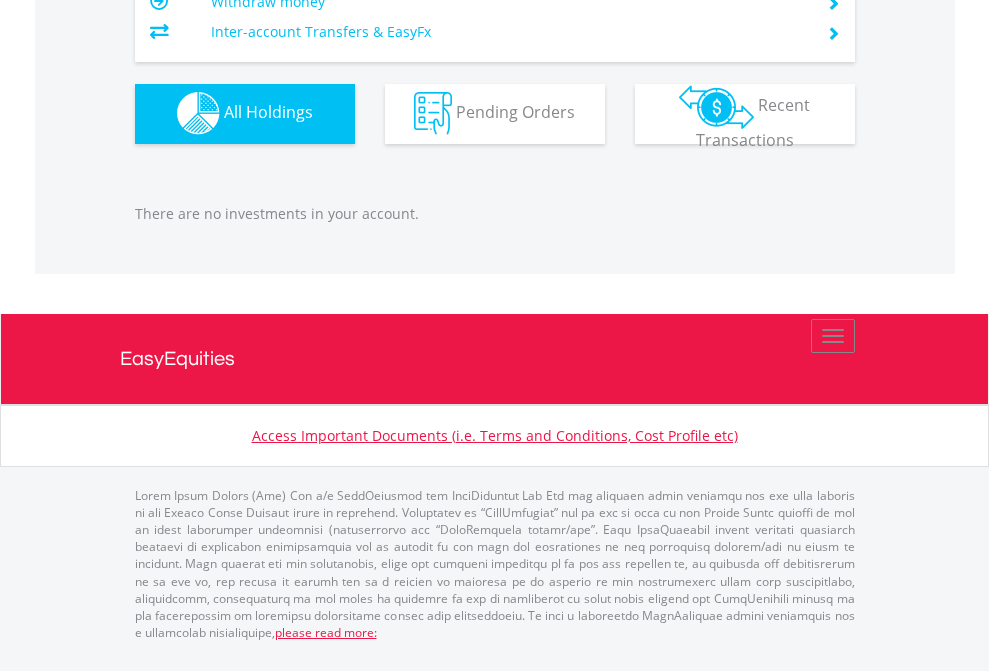scroll, scrollTop: 1980, scrollLeft: 0, axis: vertical 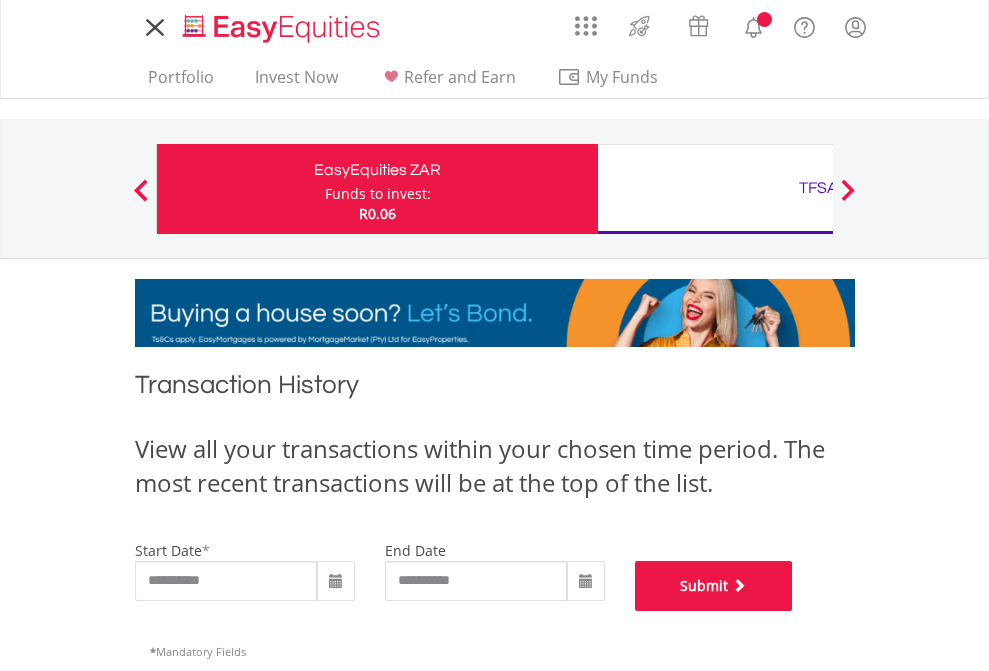 click on "Submit" at bounding box center [714, 586] 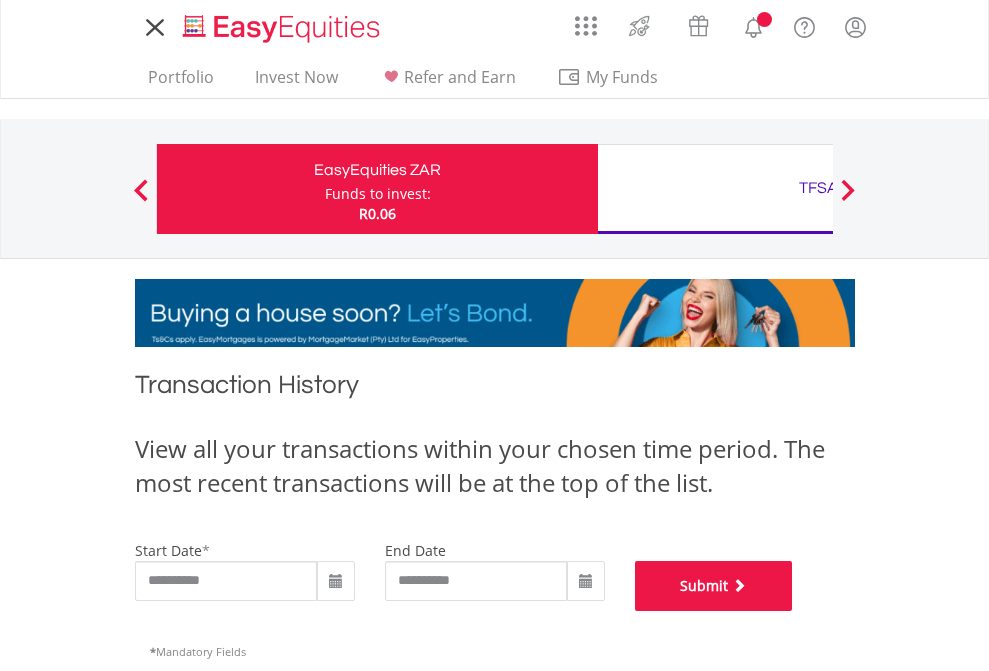 scroll, scrollTop: 811, scrollLeft: 0, axis: vertical 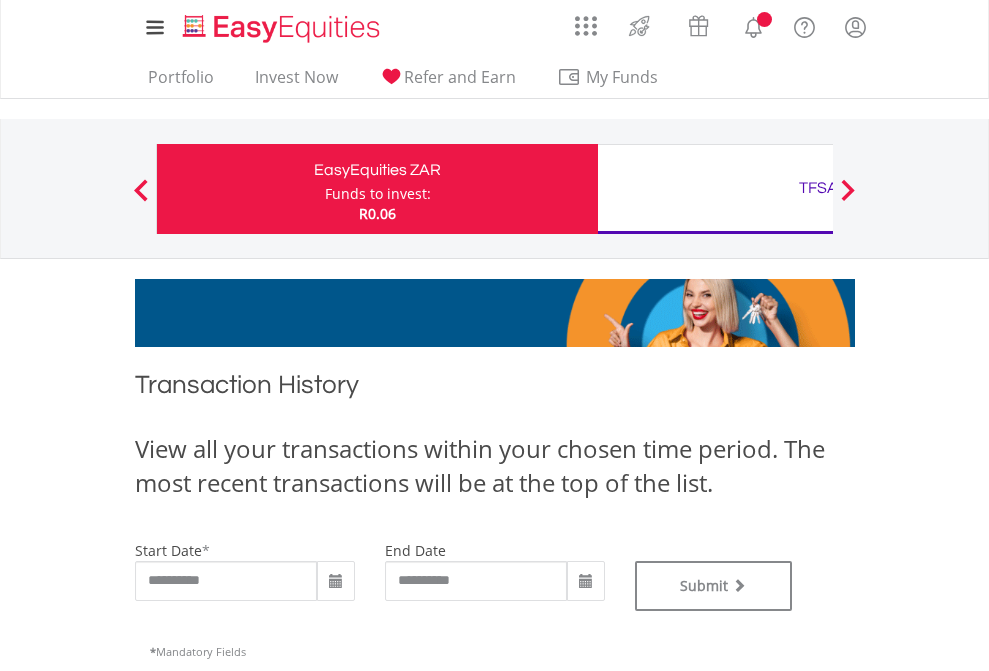 click on "TFSA" at bounding box center (818, 188) 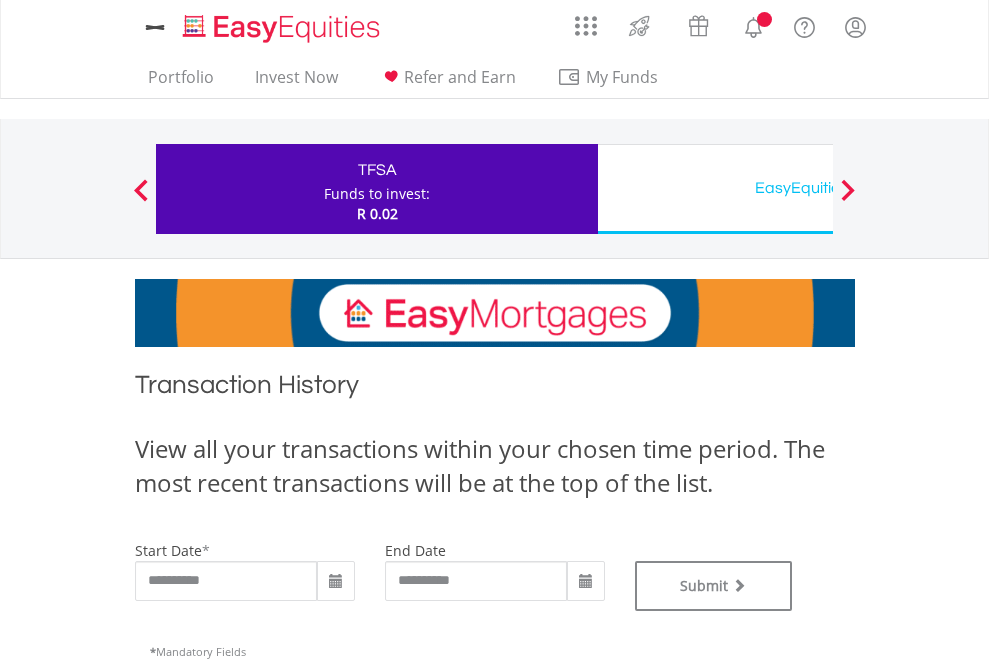 type on "**********" 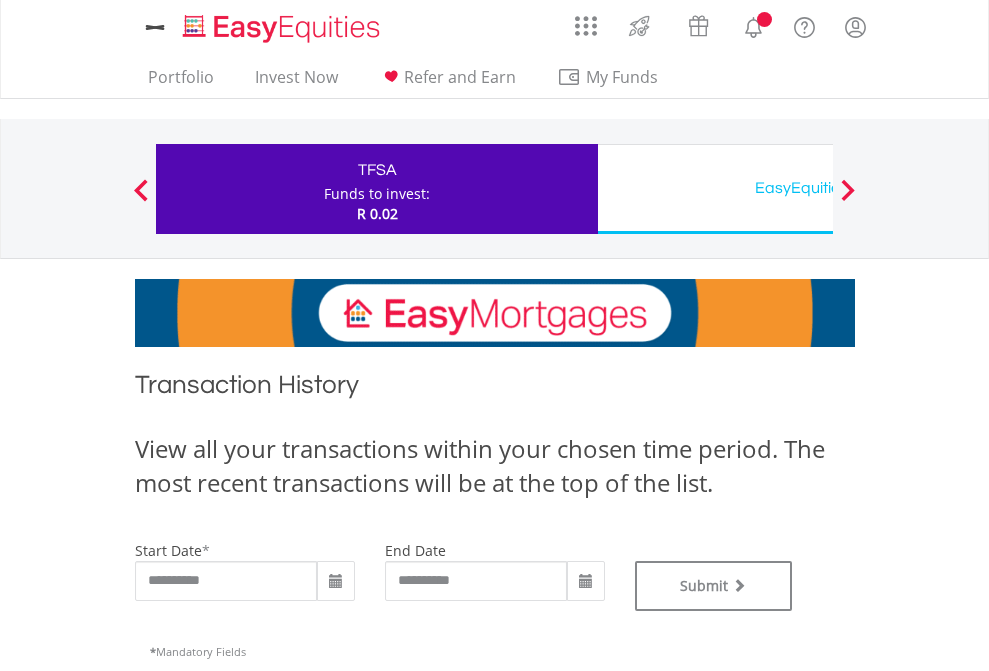 scroll, scrollTop: 0, scrollLeft: 0, axis: both 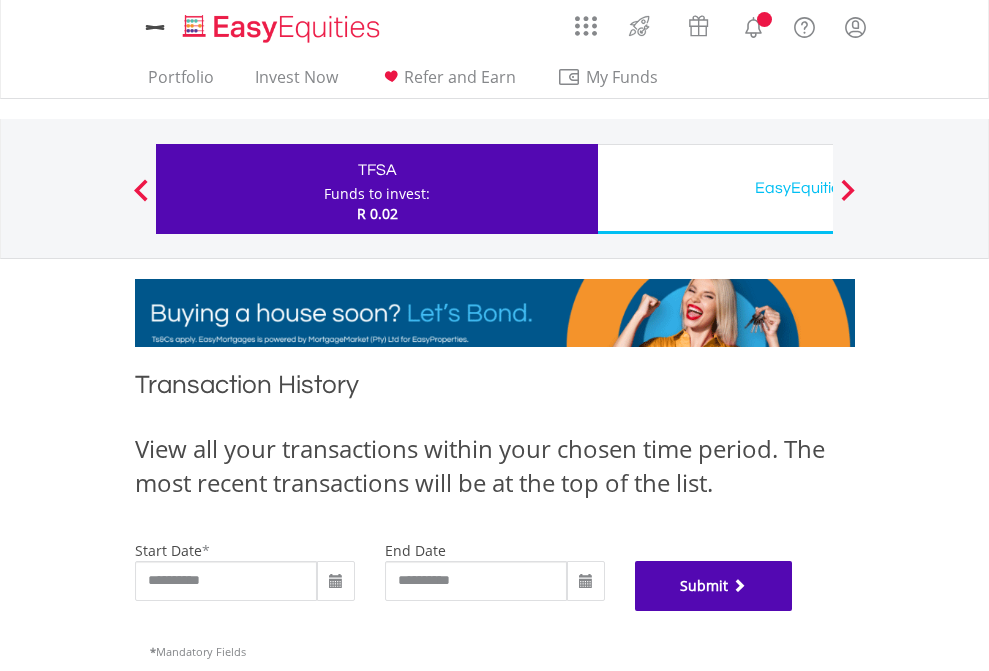 click on "Submit" at bounding box center [714, 586] 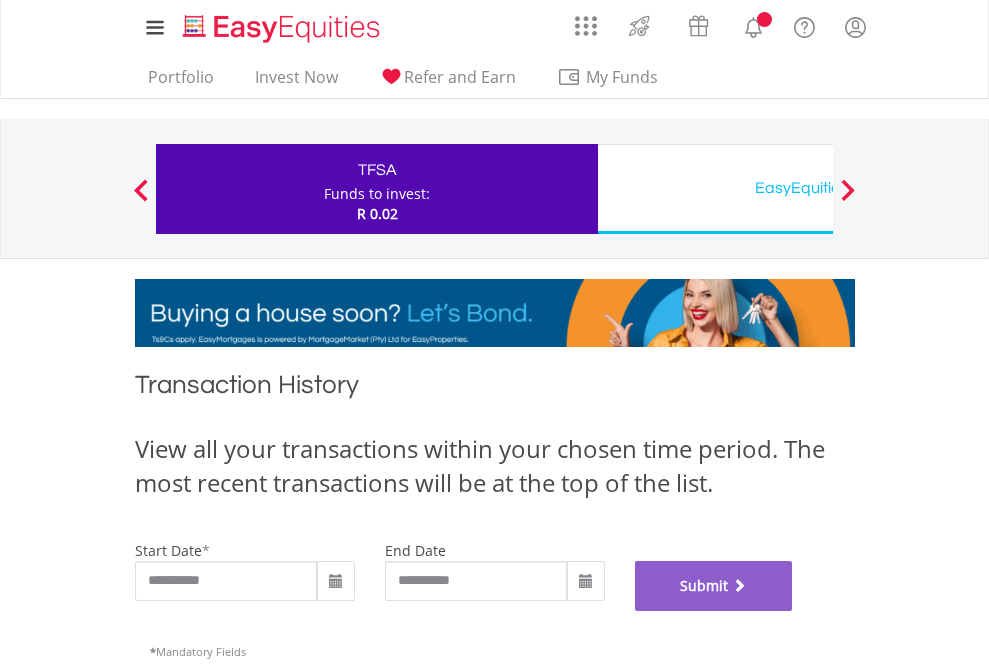 scroll, scrollTop: 811, scrollLeft: 0, axis: vertical 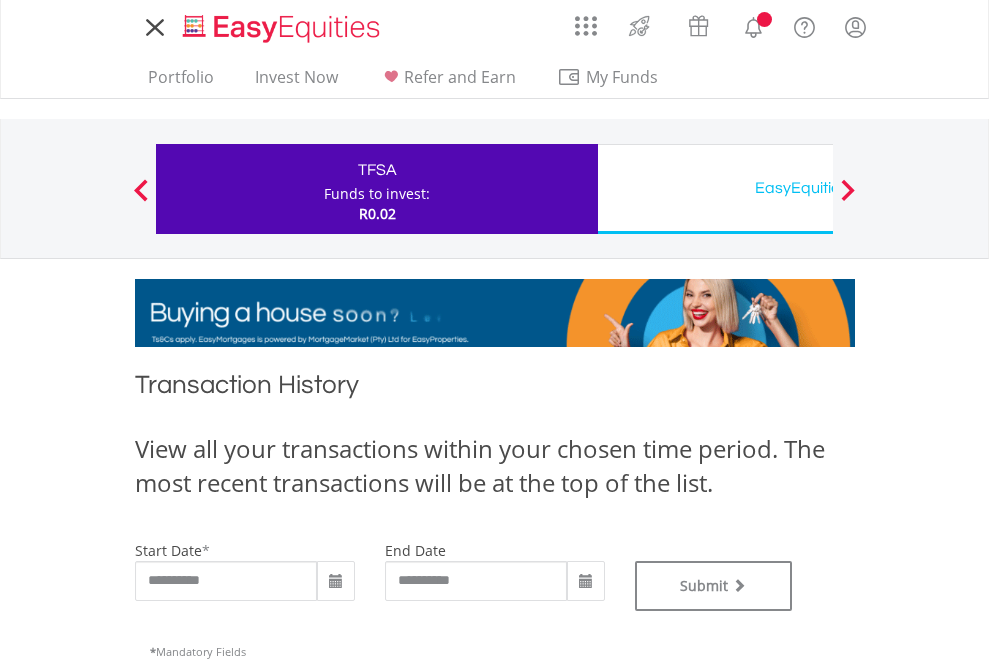 click on "EasyEquities USD" at bounding box center [818, 188] 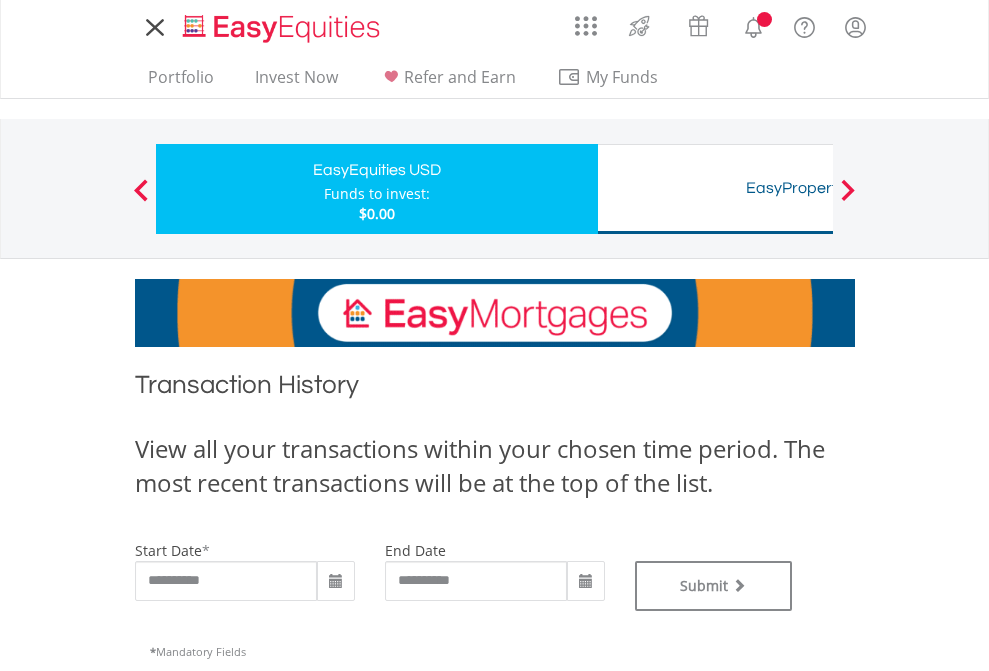 scroll, scrollTop: 0, scrollLeft: 0, axis: both 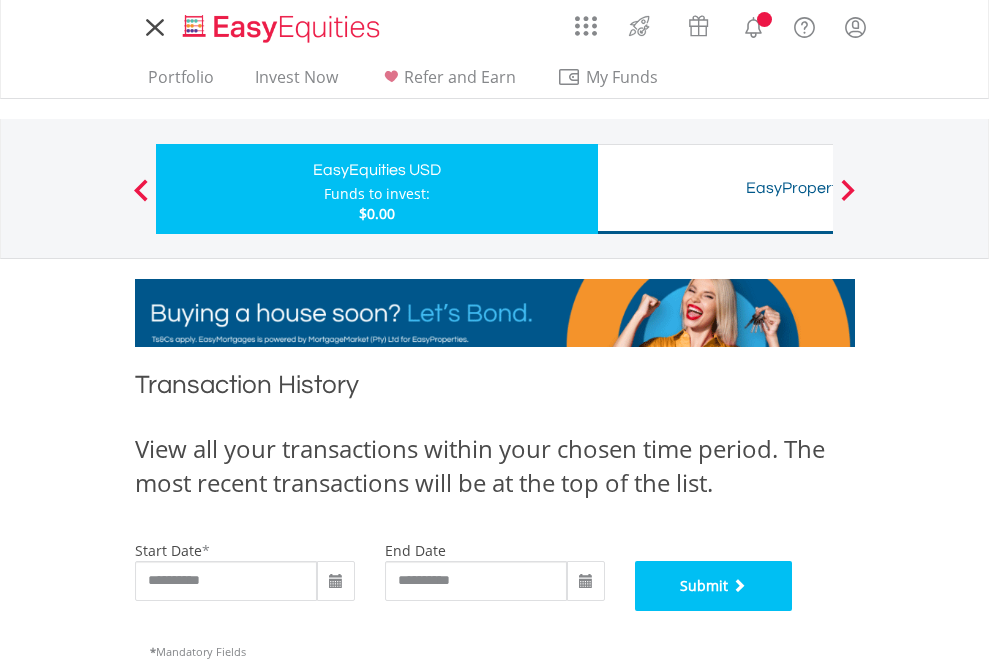 click on "Submit" at bounding box center (714, 586) 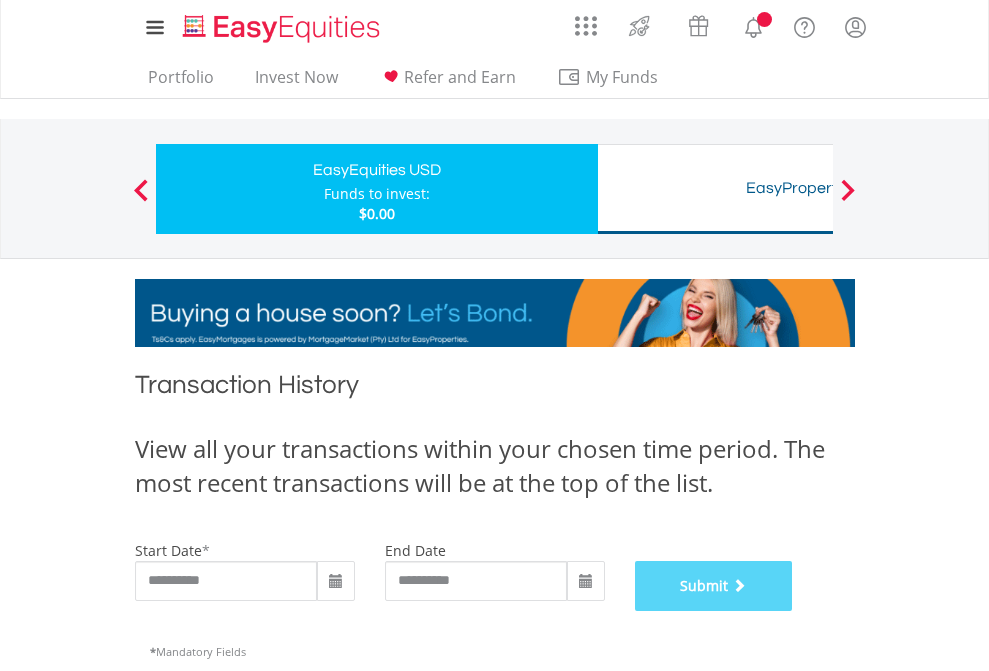 scroll, scrollTop: 811, scrollLeft: 0, axis: vertical 